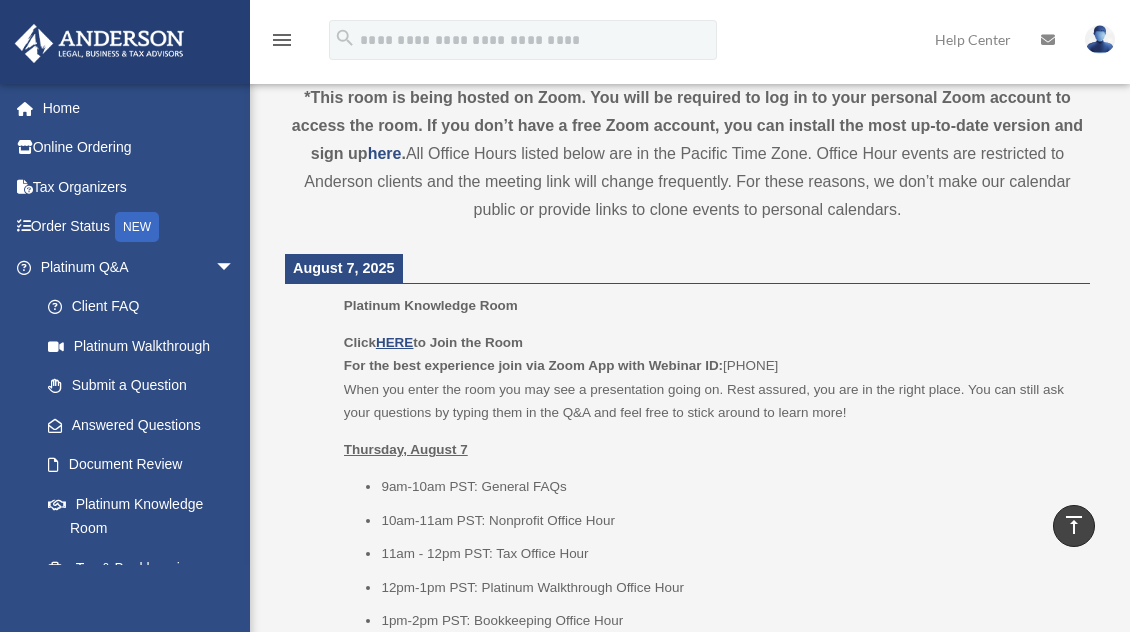scroll, scrollTop: 549, scrollLeft: 0, axis: vertical 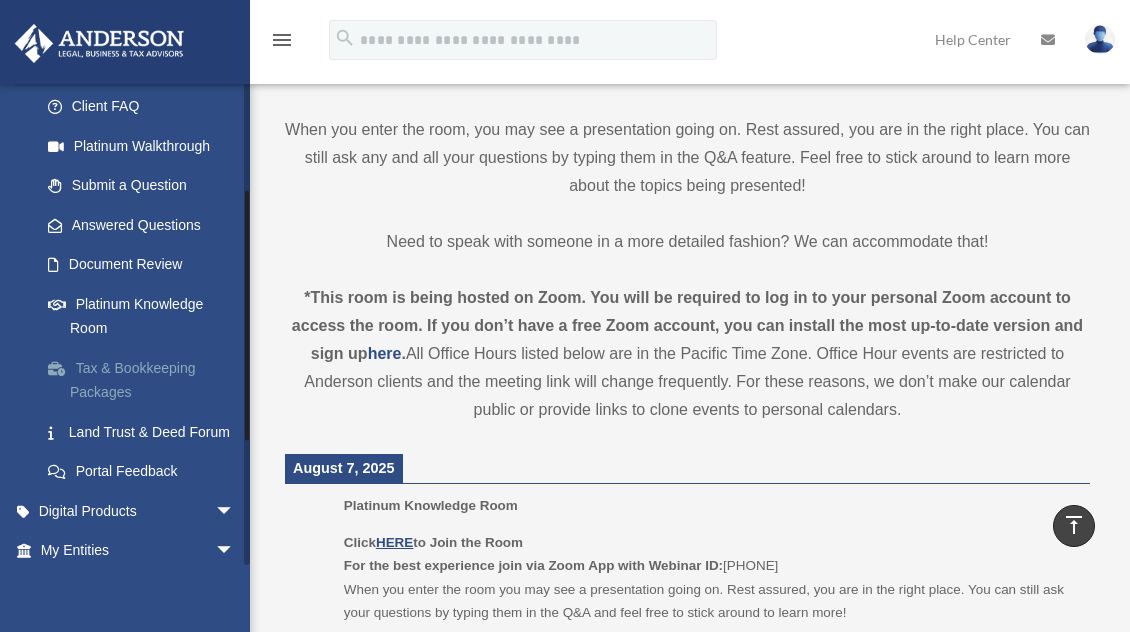 click on "Tax & Bookkeeping Packages" at bounding box center (146, 380) 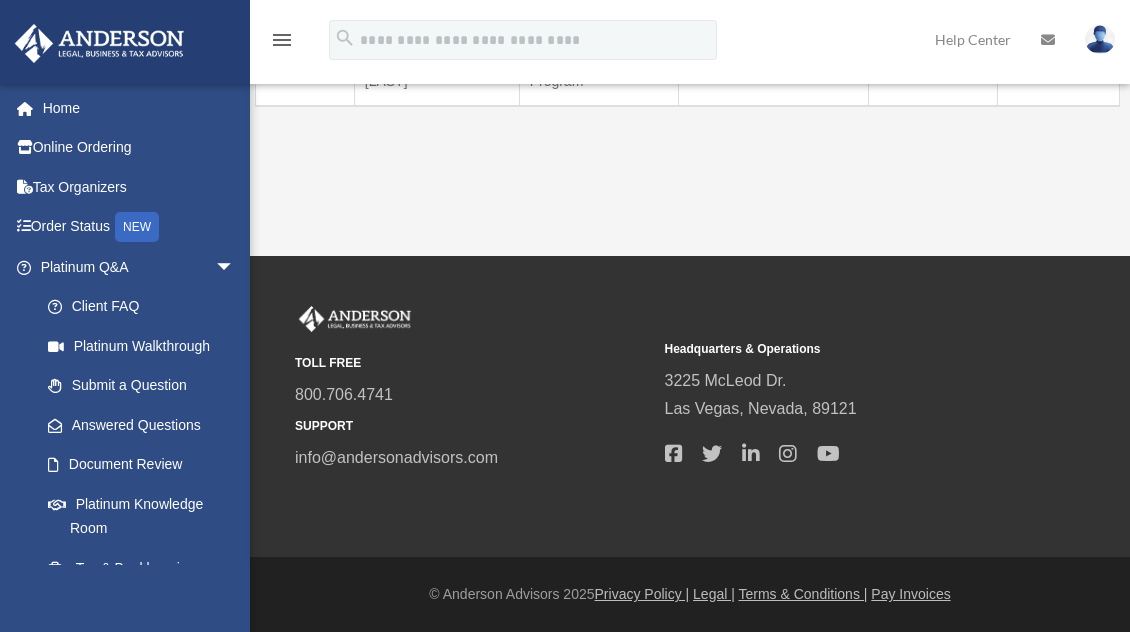 scroll, scrollTop: 0, scrollLeft: 0, axis: both 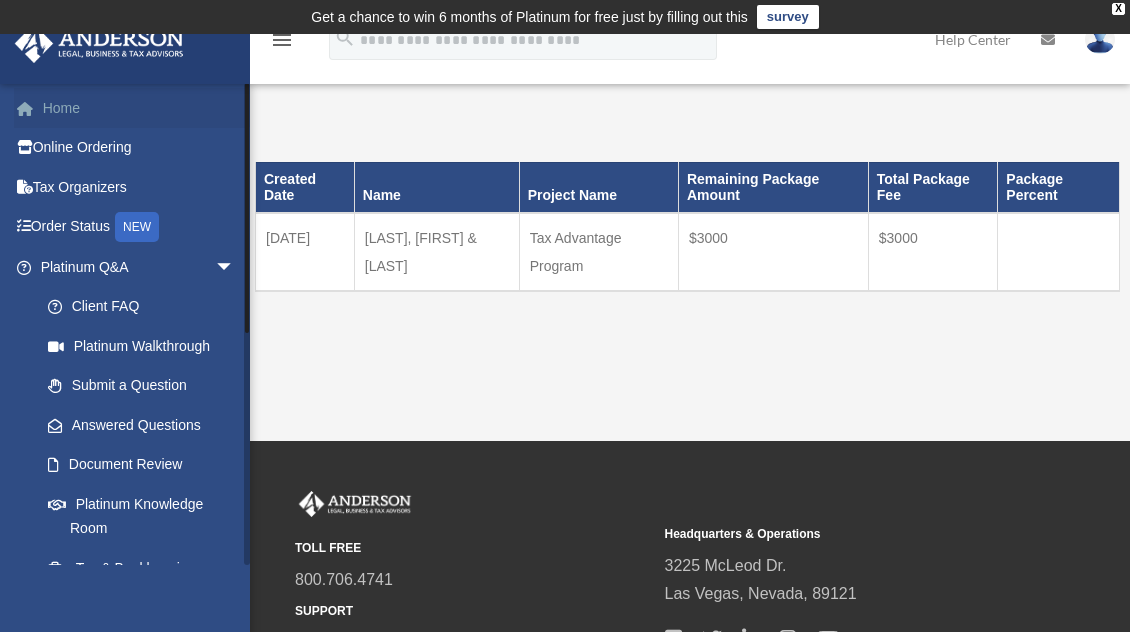 click on "Home" at bounding box center (139, 108) 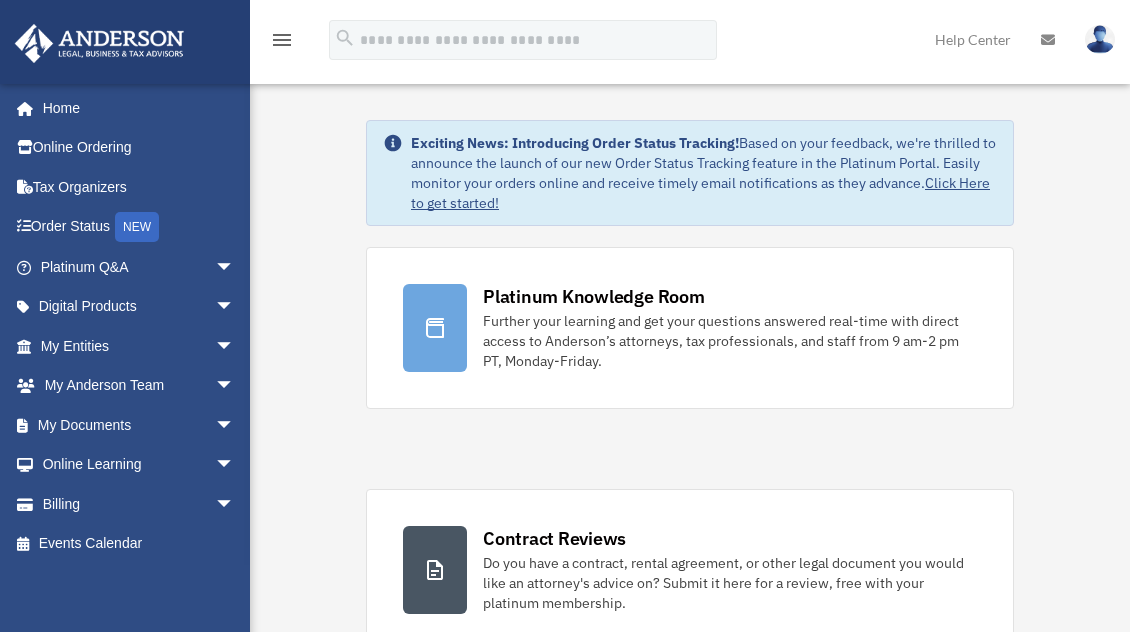 scroll, scrollTop: 0, scrollLeft: 0, axis: both 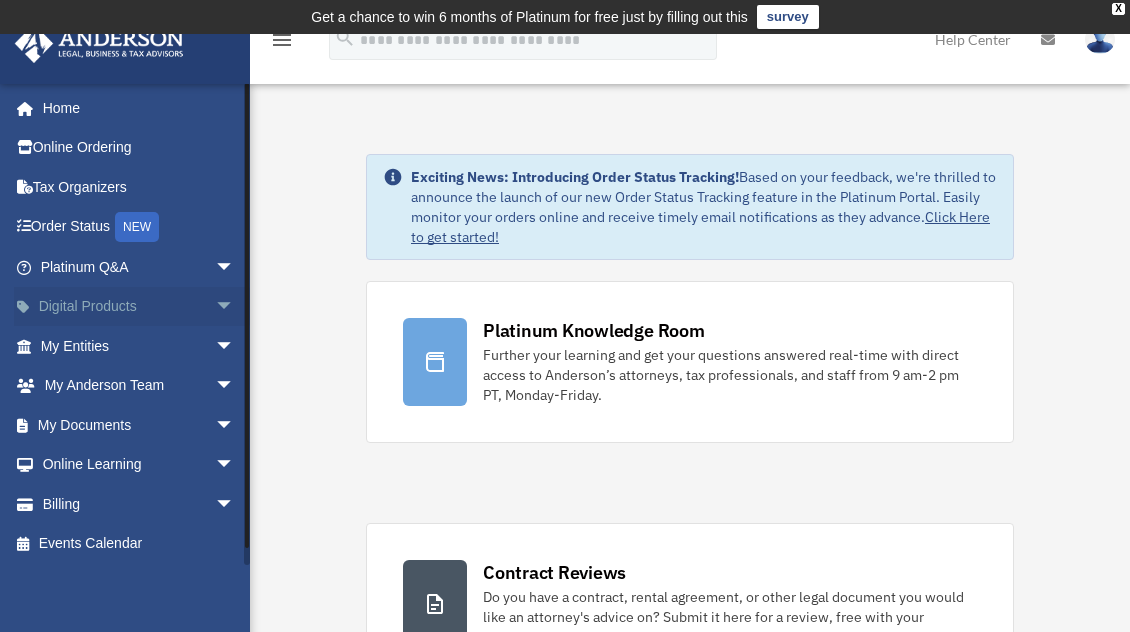 click on "Digital Products arrow_drop_down" at bounding box center [139, 307] 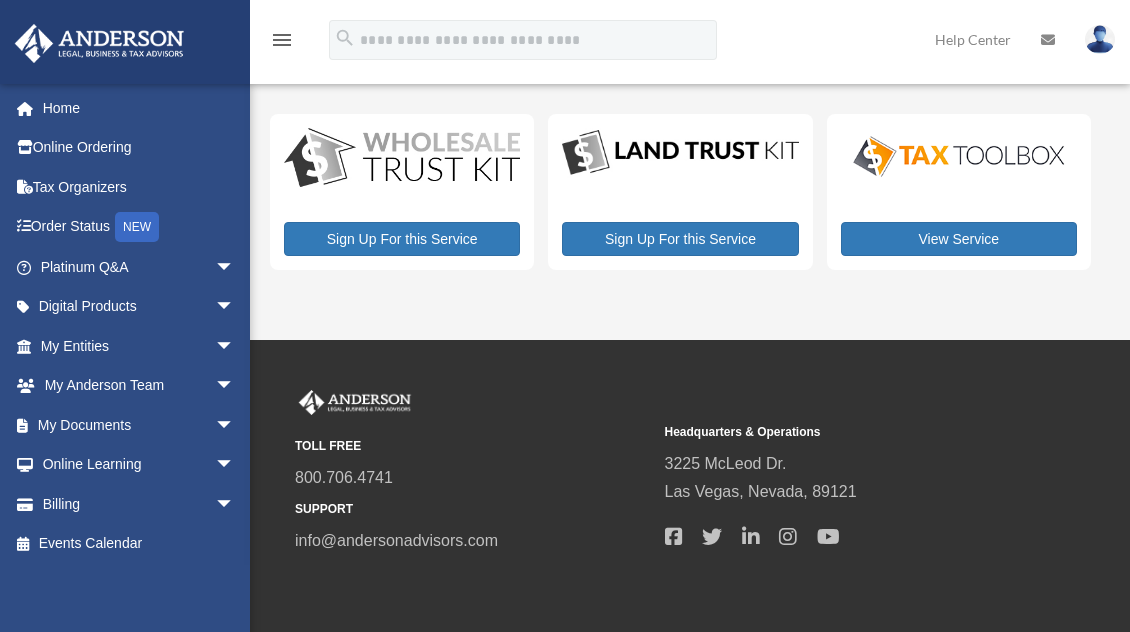 scroll, scrollTop: 0, scrollLeft: 0, axis: both 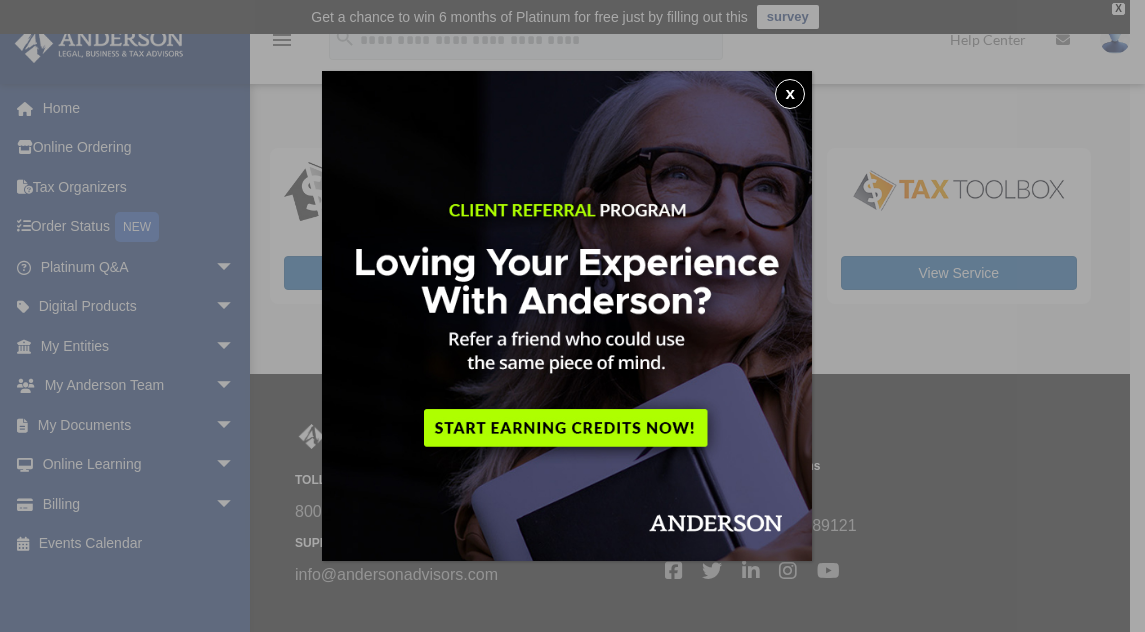 click on "x" at bounding box center (790, 94) 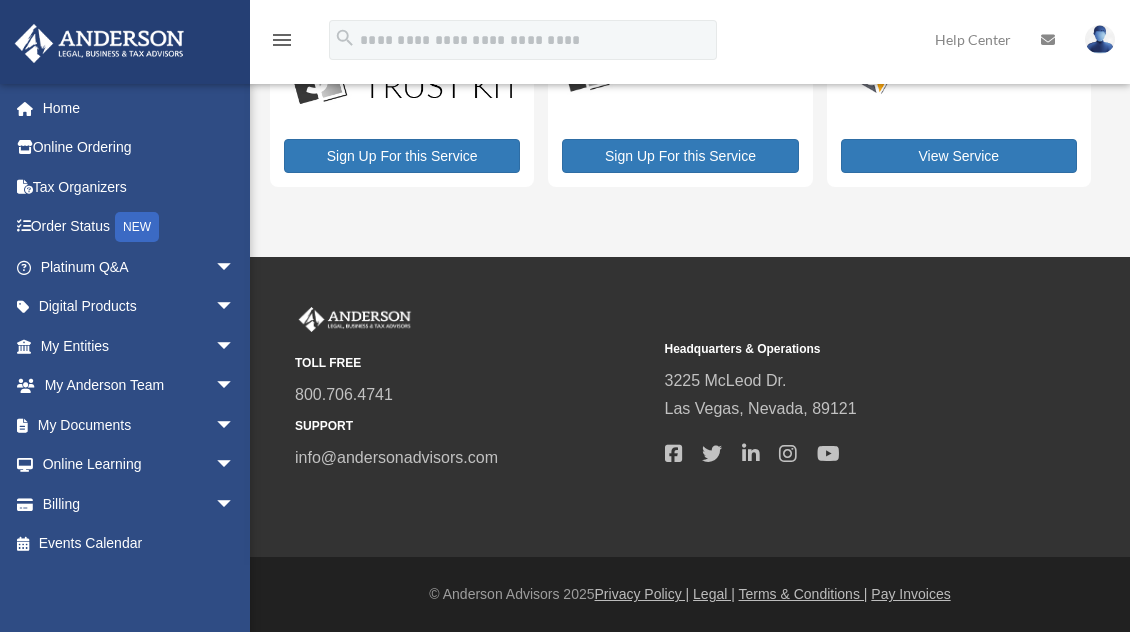scroll, scrollTop: 0, scrollLeft: 0, axis: both 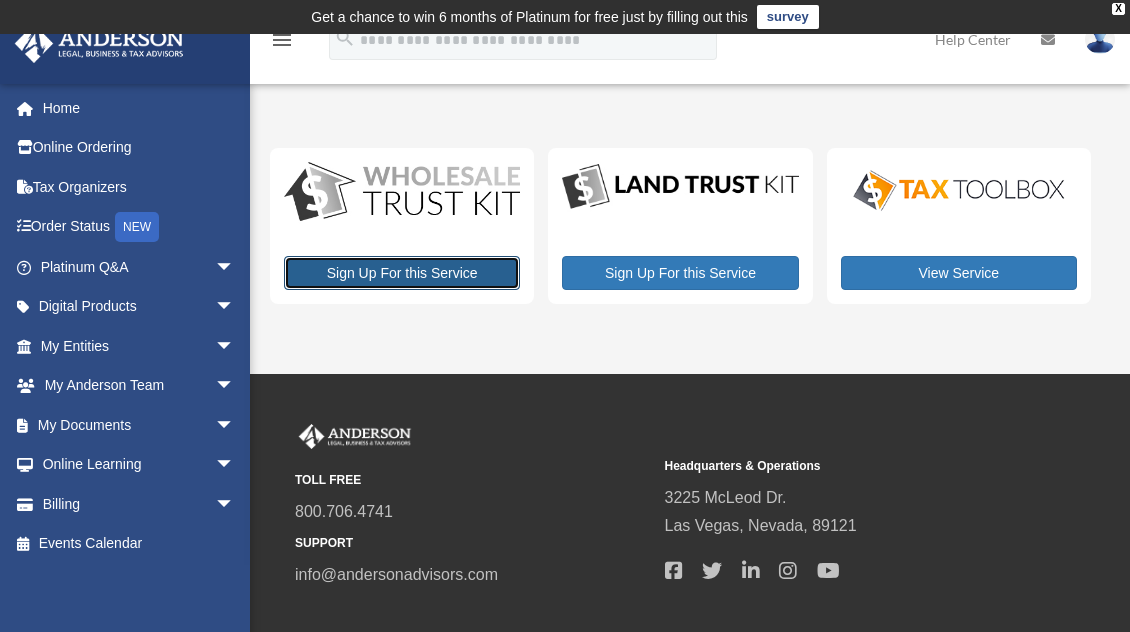 click on "Sign
Up For this Service" at bounding box center [402, 273] 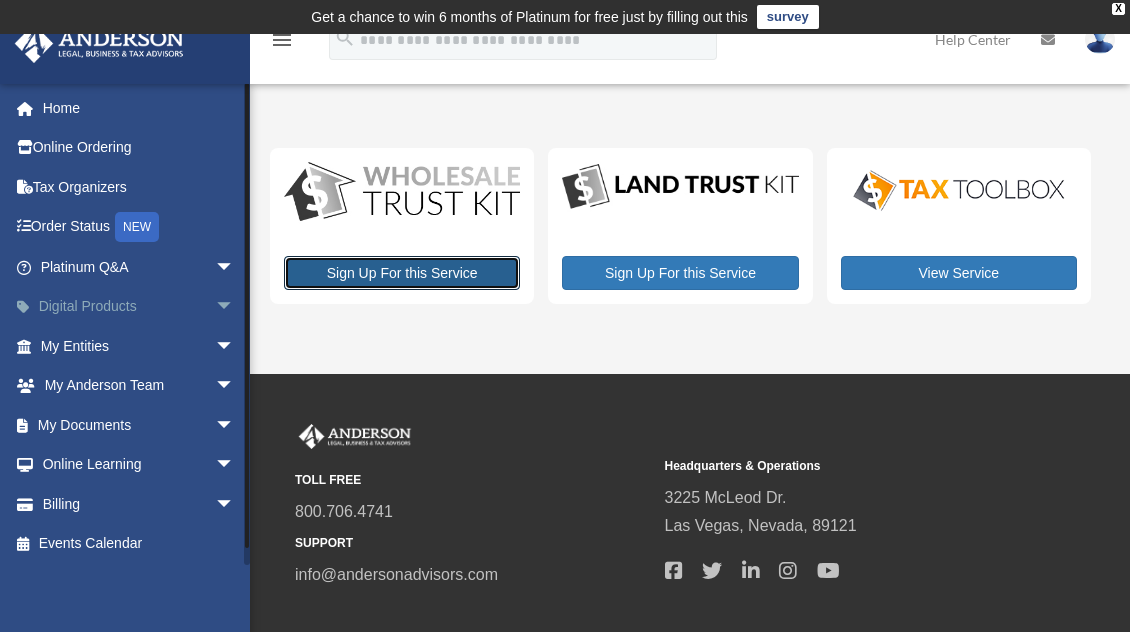 scroll, scrollTop: 3, scrollLeft: 0, axis: vertical 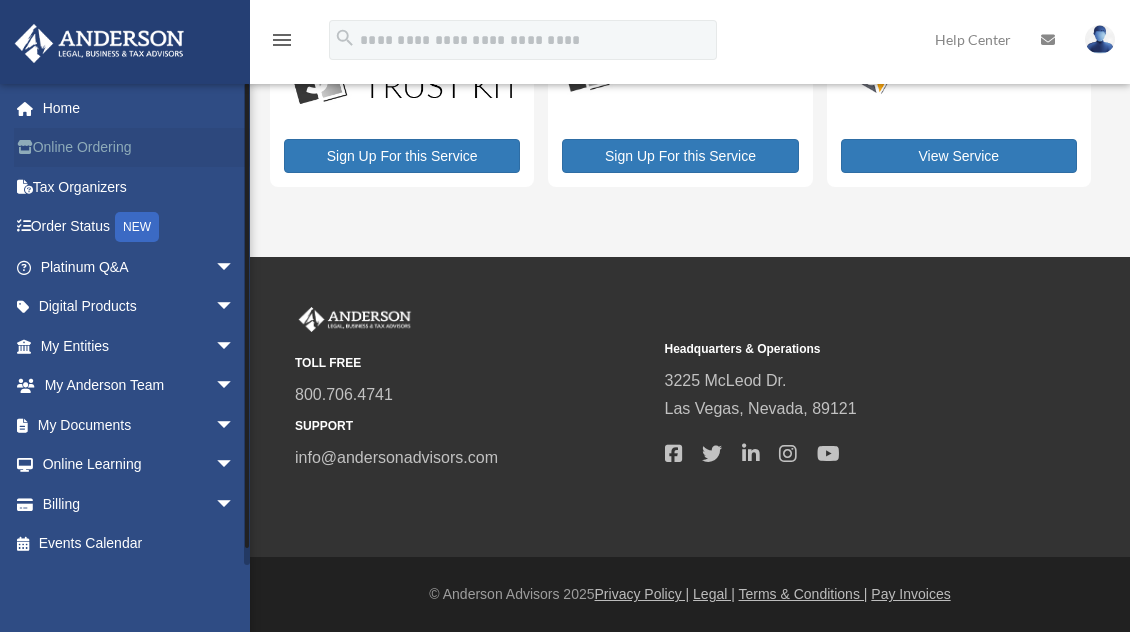 click on "Online Ordering" at bounding box center (139, 148) 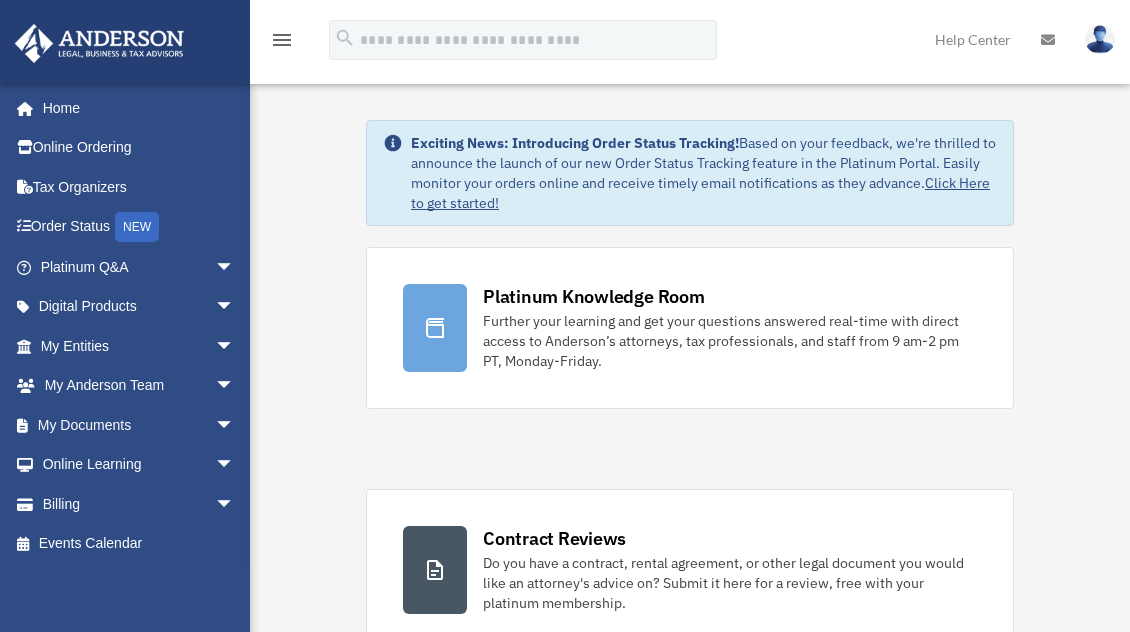 scroll, scrollTop: 0, scrollLeft: 0, axis: both 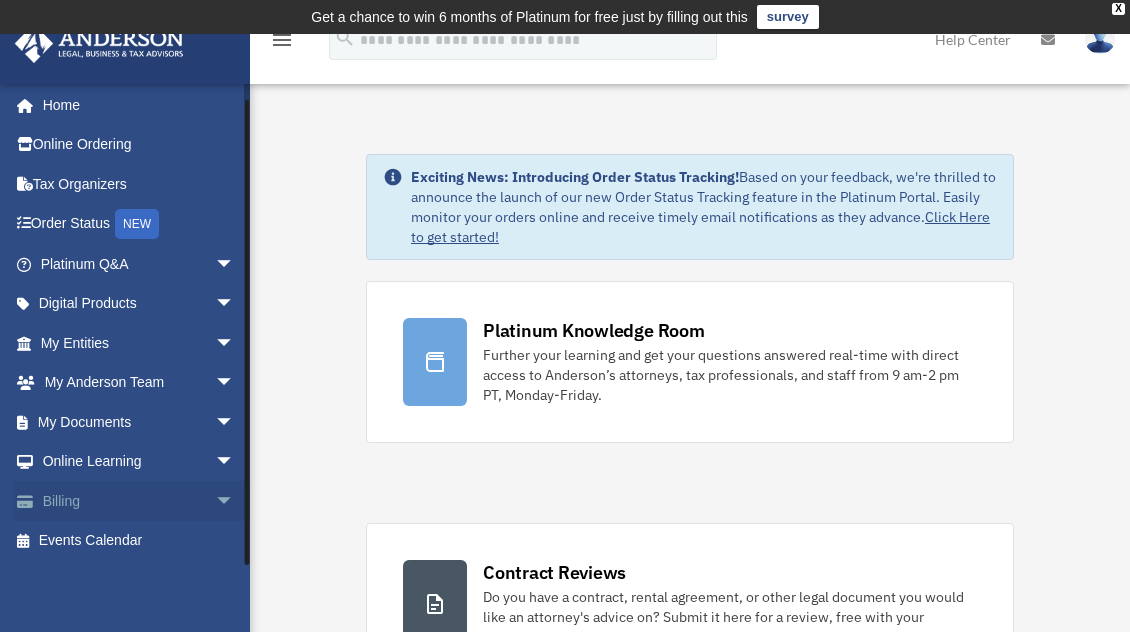 click on "Billing arrow_drop_down" at bounding box center (139, 501) 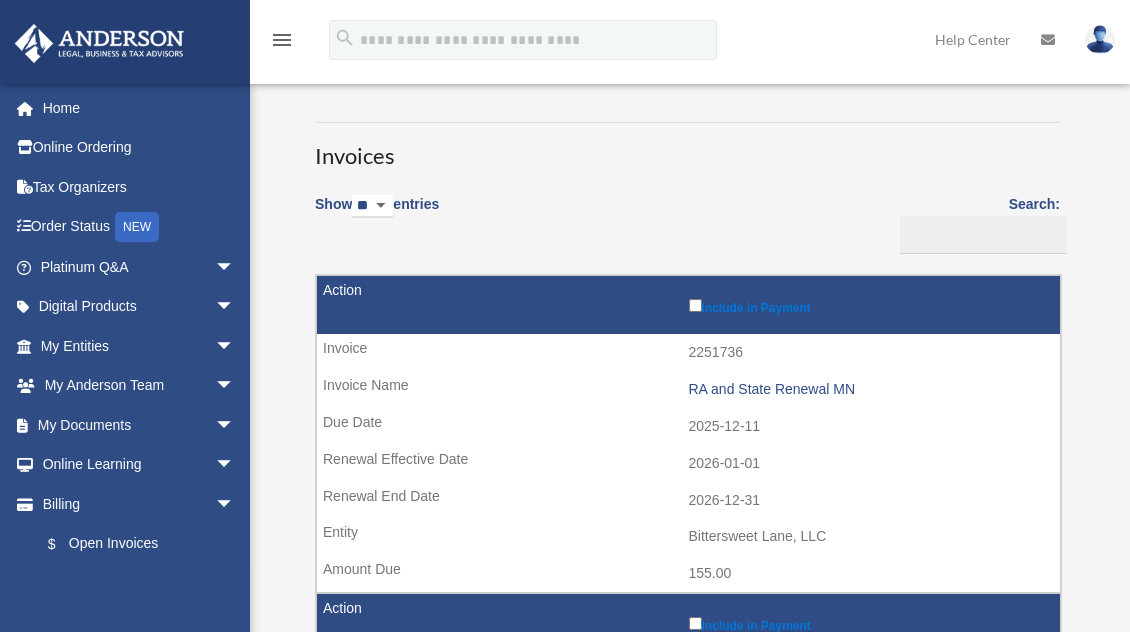 scroll, scrollTop: 0, scrollLeft: 0, axis: both 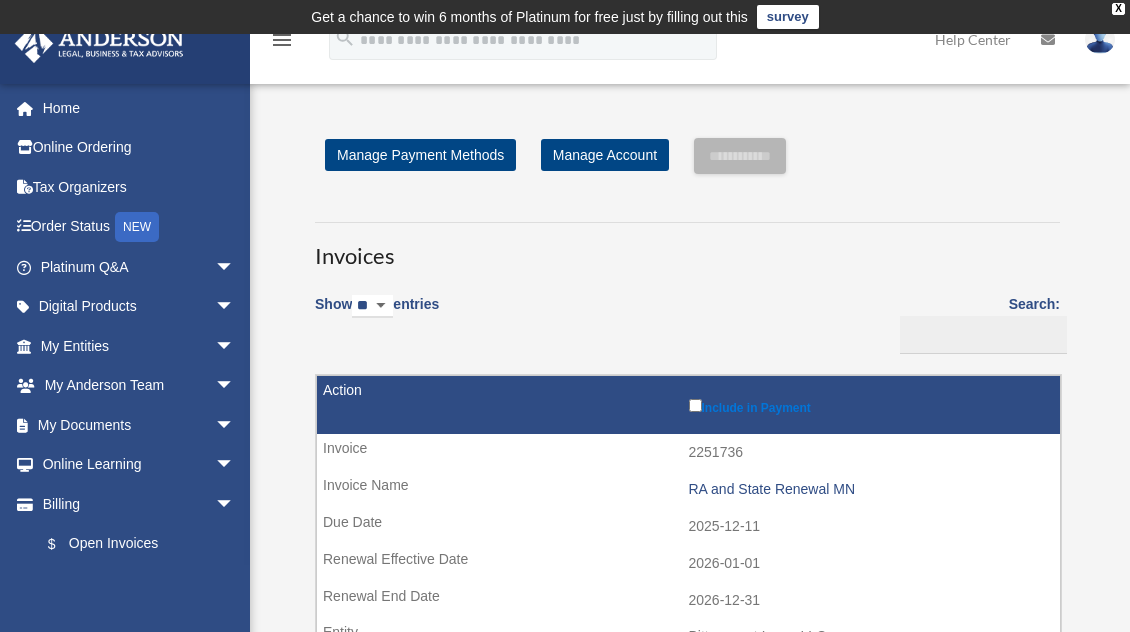 click on "** ** ** ***" at bounding box center [372, 306] 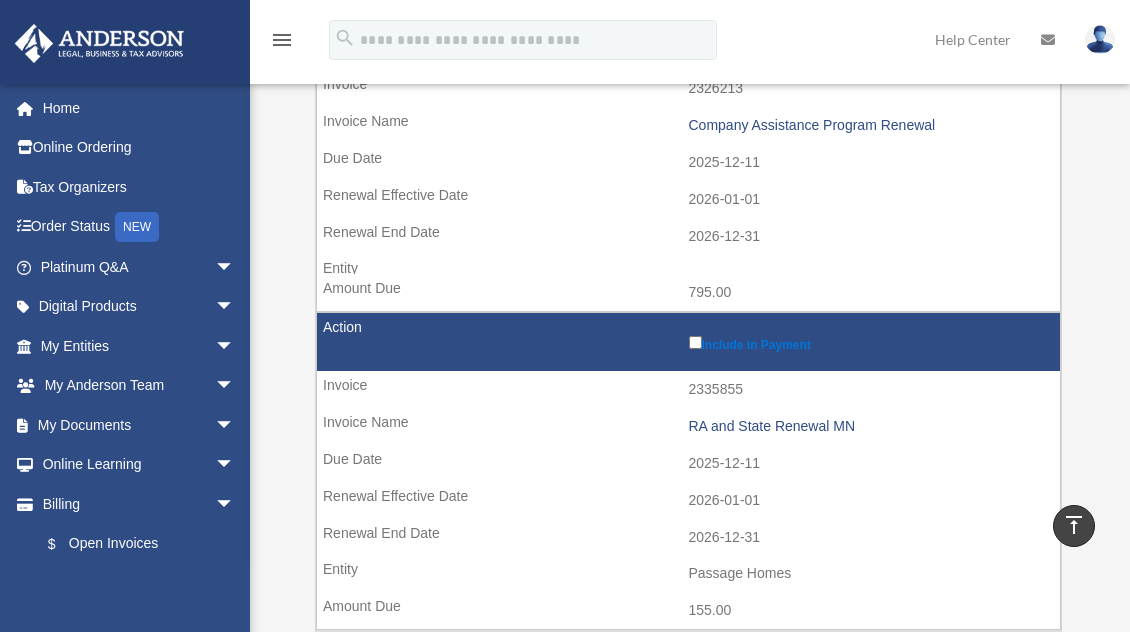 scroll, scrollTop: 1500, scrollLeft: 0, axis: vertical 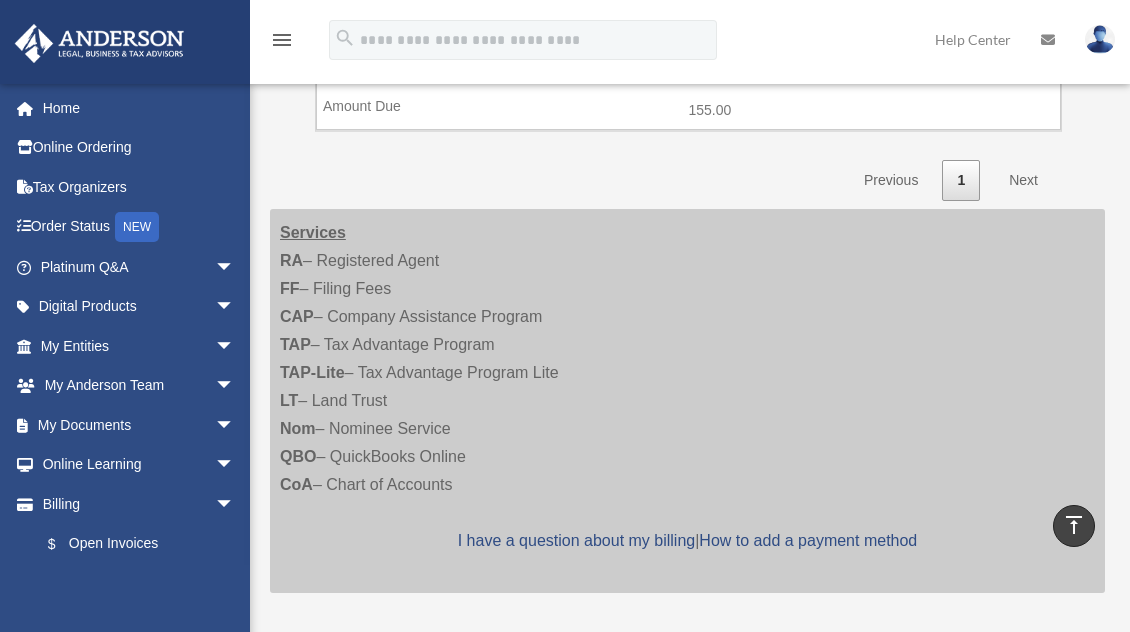 click on "Next" at bounding box center (1023, 180) 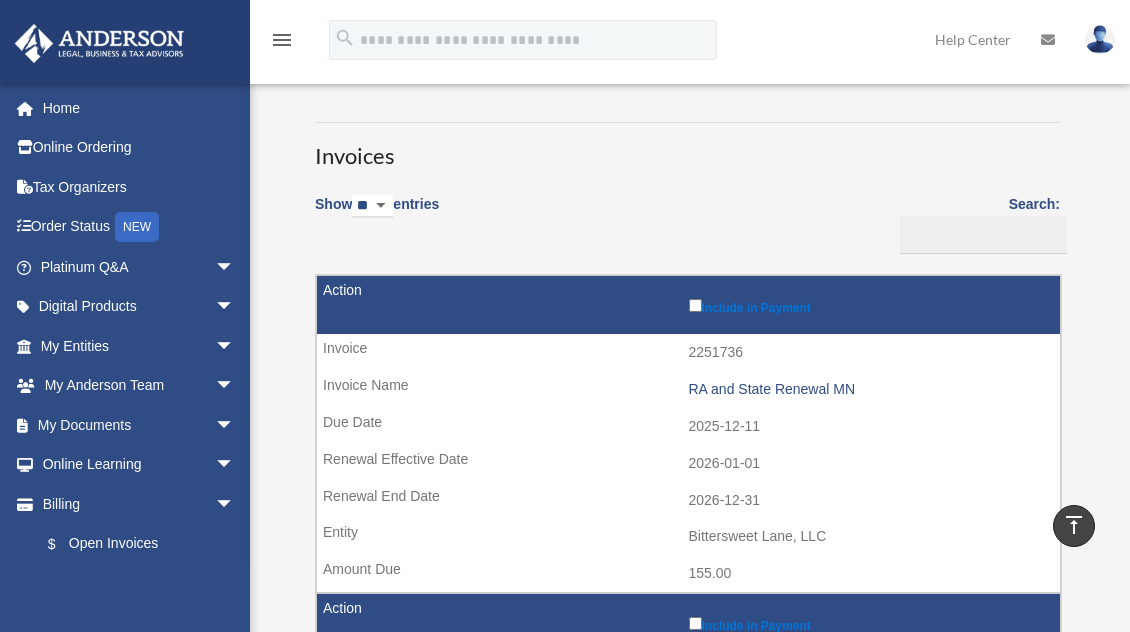scroll, scrollTop: 0, scrollLeft: 0, axis: both 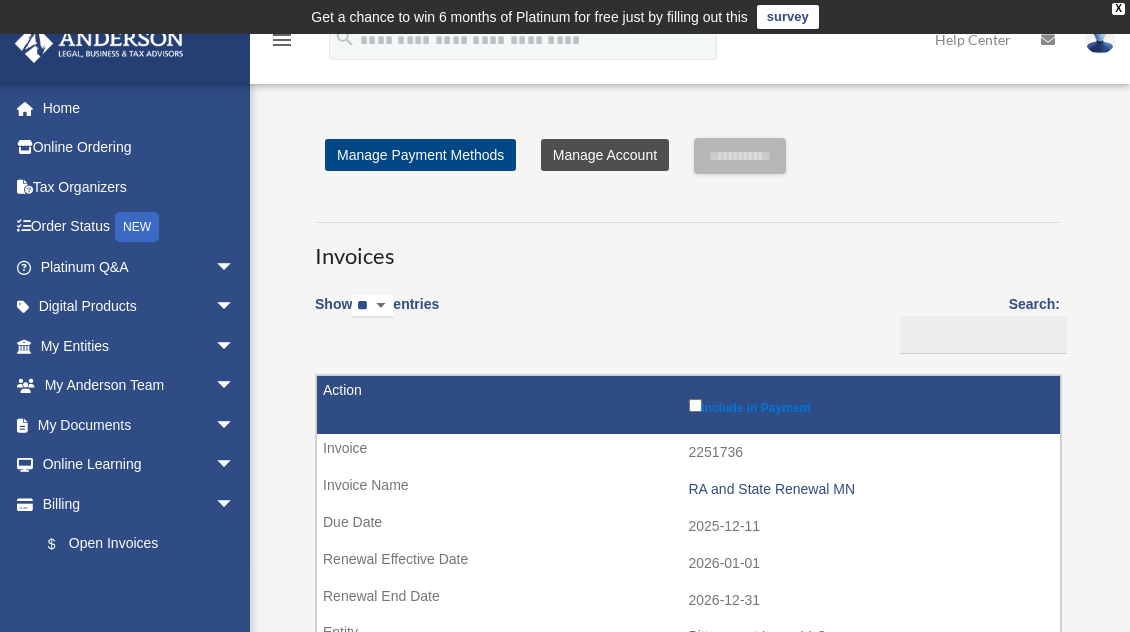 click on "Manage Account" at bounding box center (605, 155) 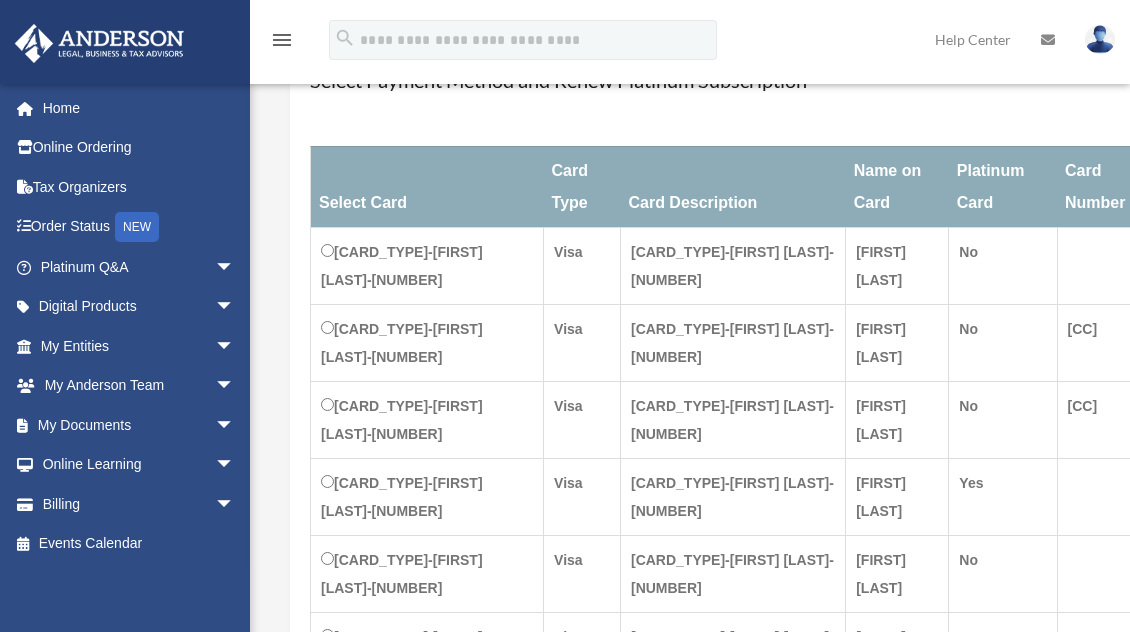 scroll, scrollTop: 0, scrollLeft: 0, axis: both 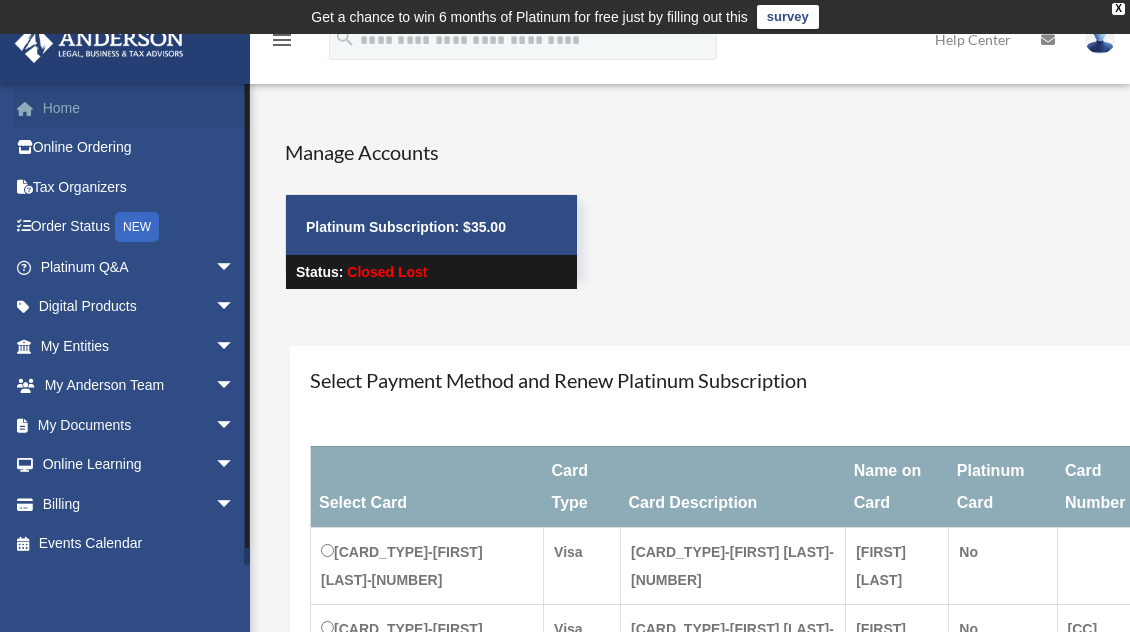 click on "Home" at bounding box center [139, 108] 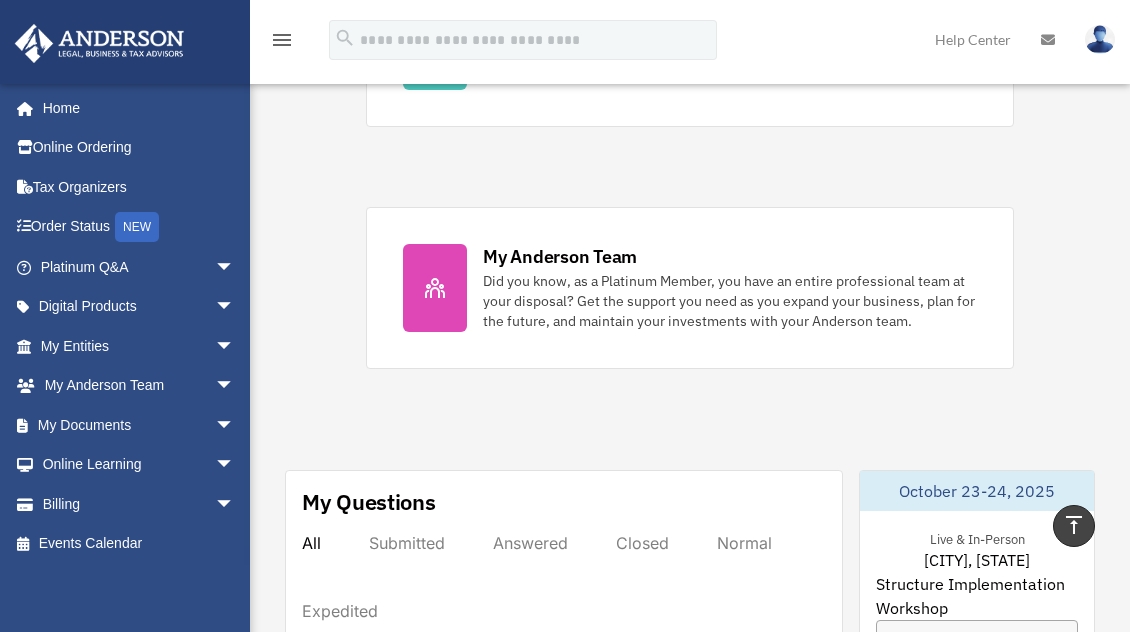 scroll, scrollTop: 700, scrollLeft: 0, axis: vertical 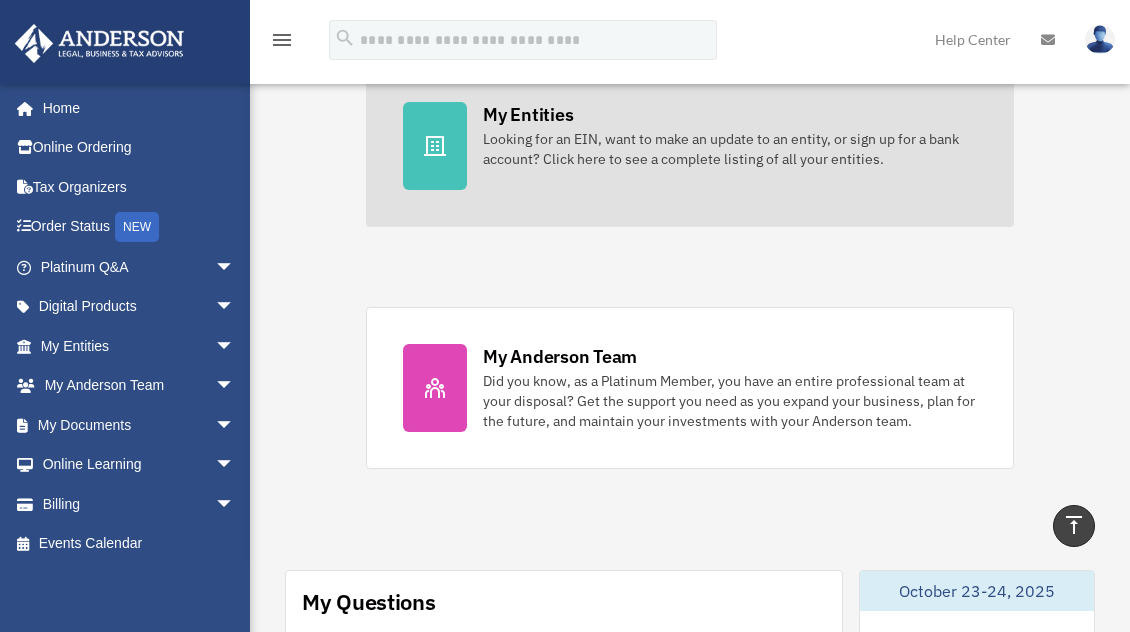 click at bounding box center (435, 146) 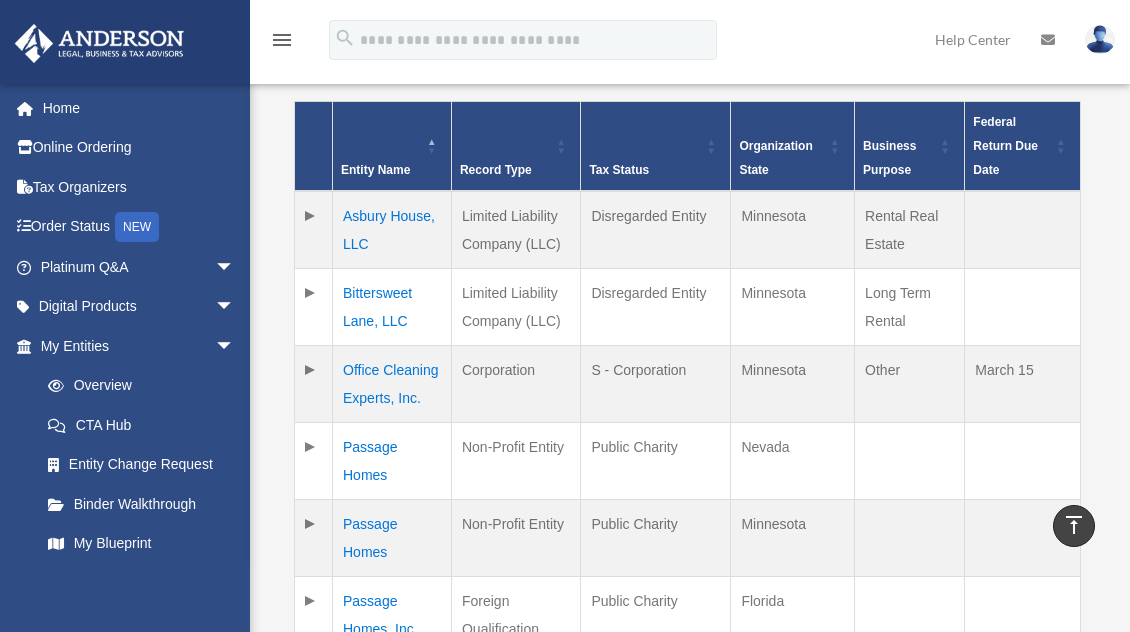 scroll, scrollTop: 600, scrollLeft: 0, axis: vertical 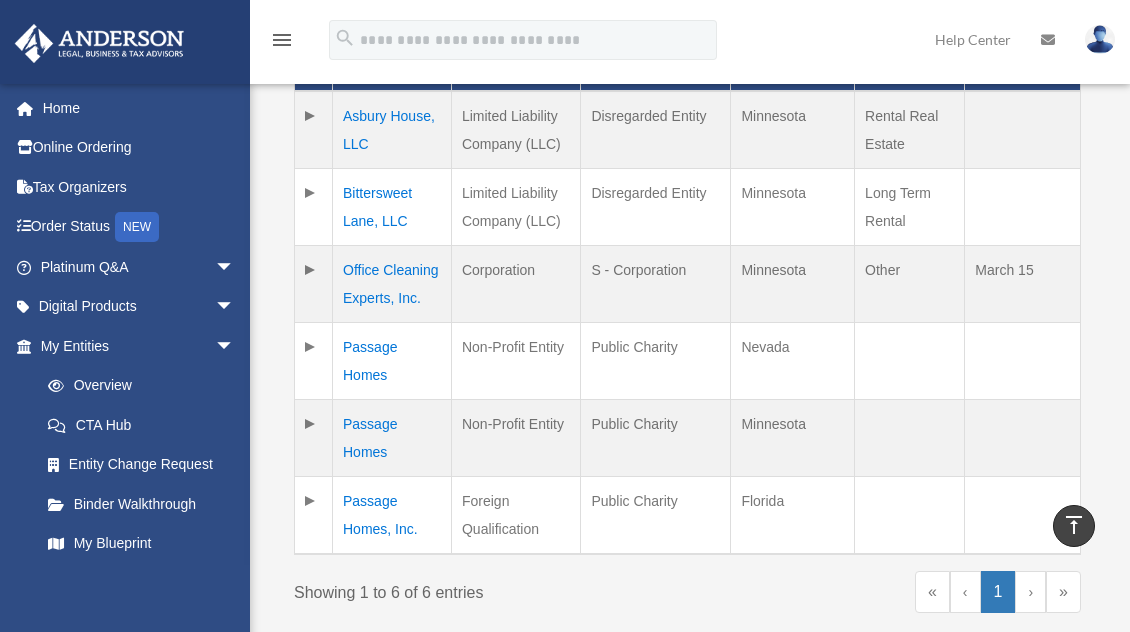 click at bounding box center [314, 284] 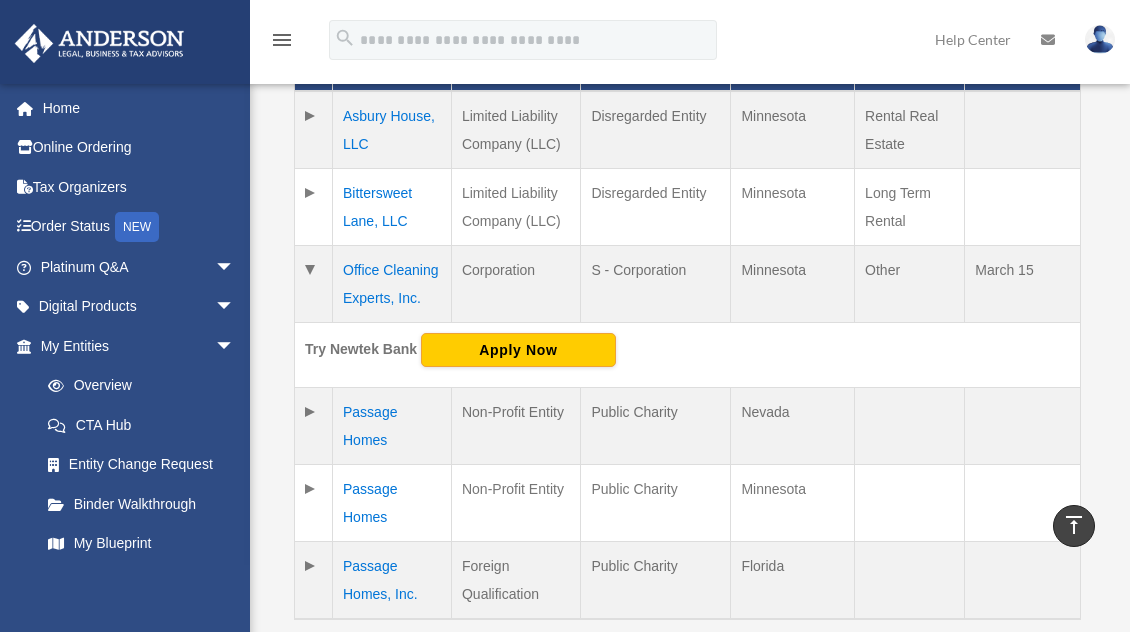 scroll, scrollTop: 500, scrollLeft: 0, axis: vertical 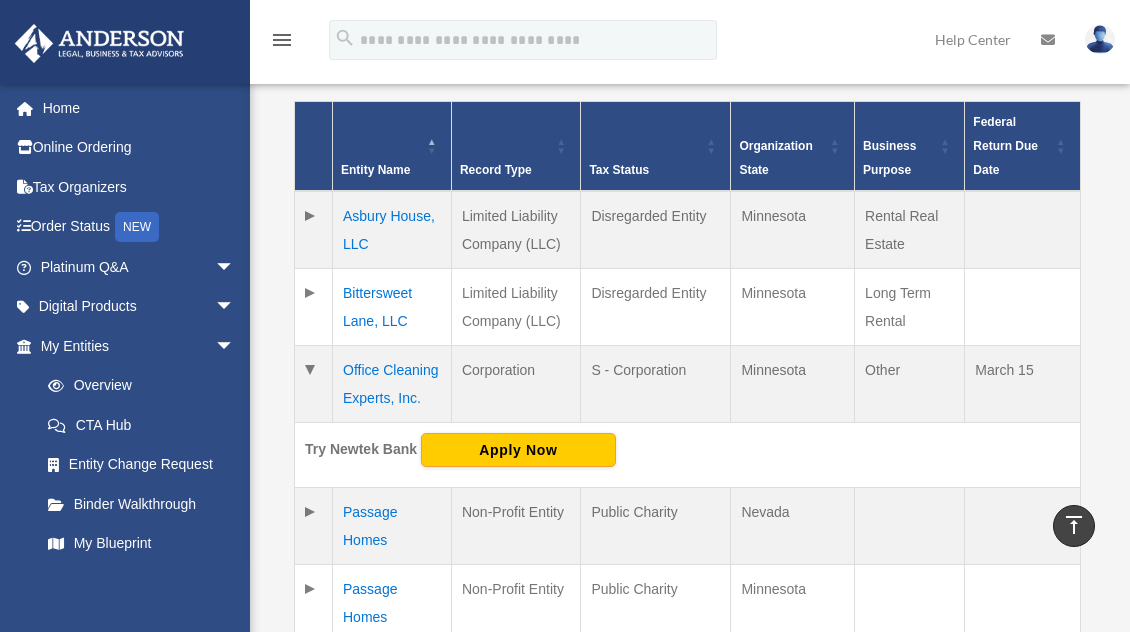 click on "Entities, Trusts,
and Deeds
Active Entities
Inactive Entities
Active Trusts
Inactive Trusts
Platinum Member Exclusive:
Apply for business bank accounts faster and easier  by
applying from the [COMPANY] Client Portal.
Click "Apply Now" next to one of your entities to start an application.
Questions about your application status? Contact [COMPANY] at [PHONE]
In Partnership
With...
Learn More
** ** **" at bounding box center [687, 257] 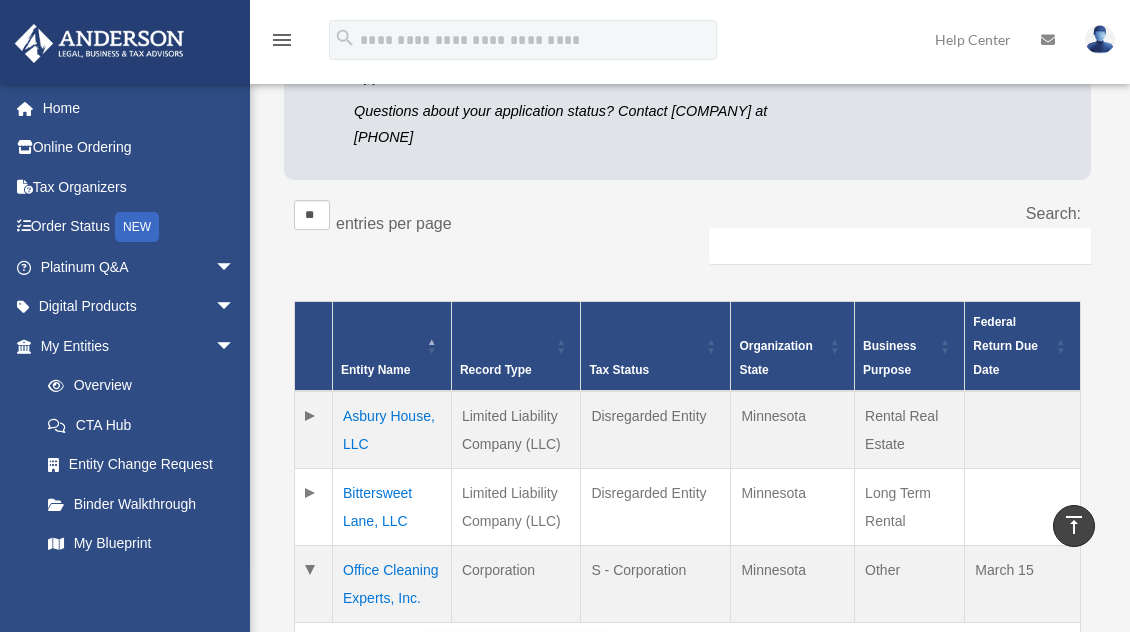 scroll, scrollTop: 0, scrollLeft: 0, axis: both 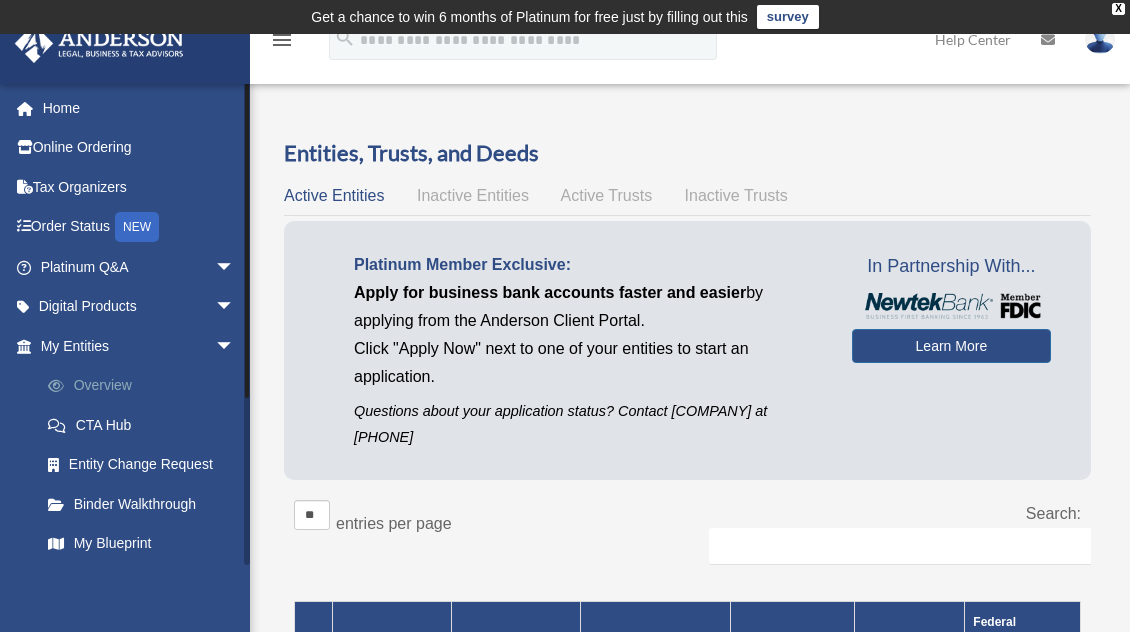 click on "Overview" at bounding box center [146, 386] 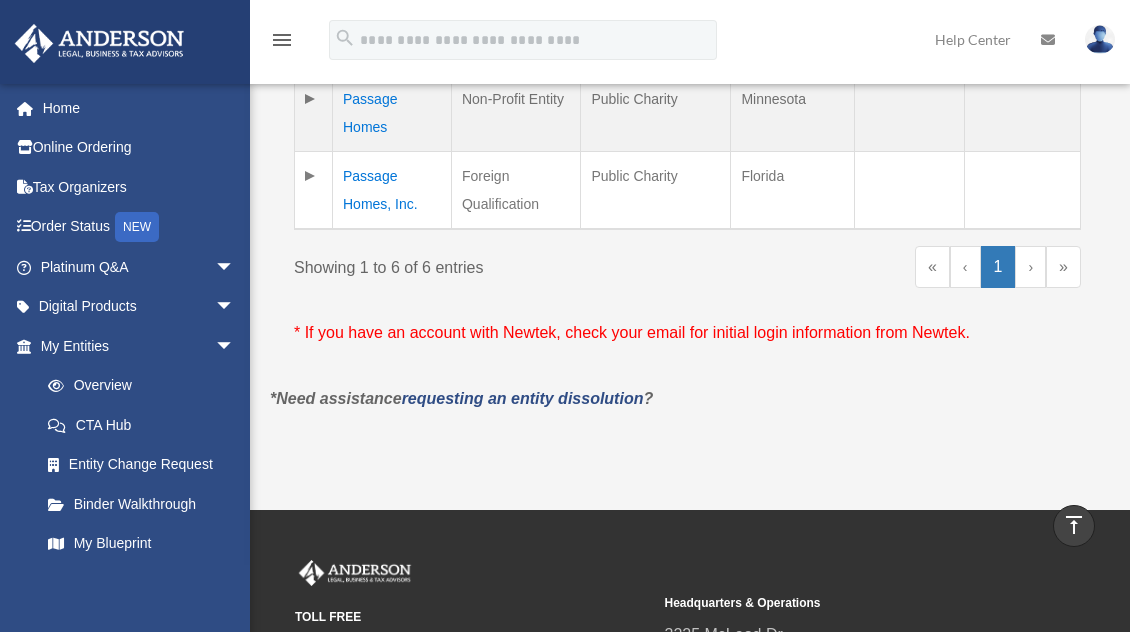 scroll, scrollTop: 1100, scrollLeft: 0, axis: vertical 